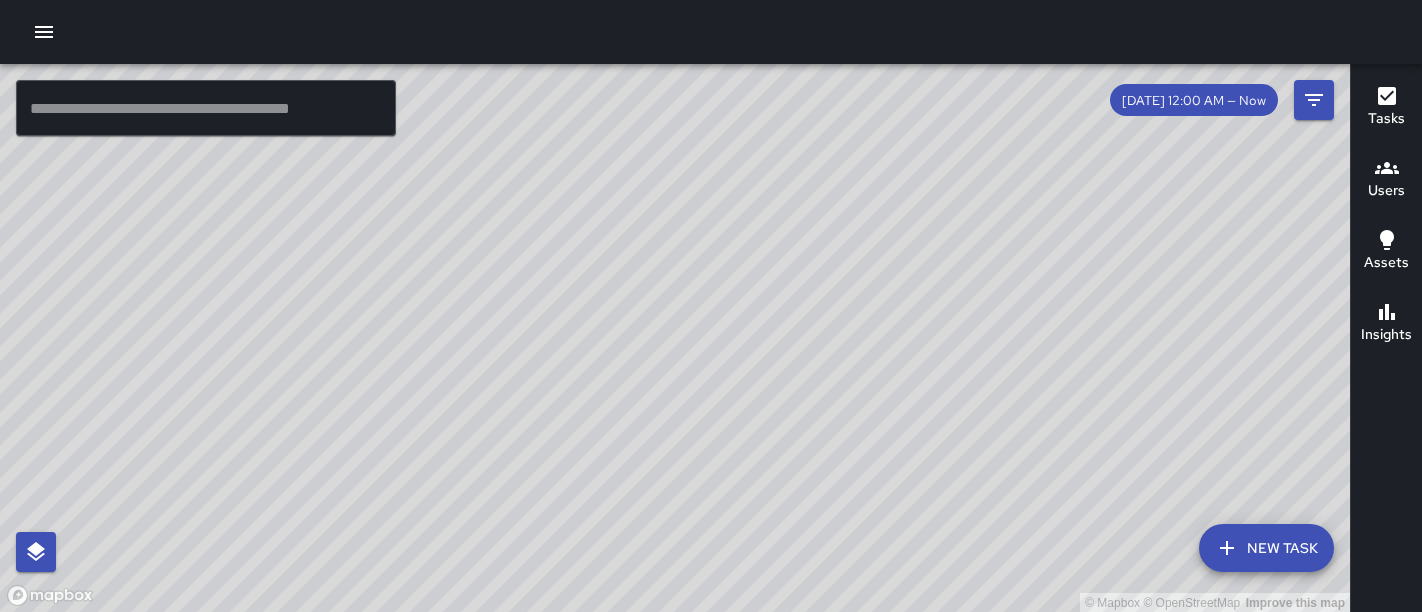 scroll, scrollTop: 0, scrollLeft: 0, axis: both 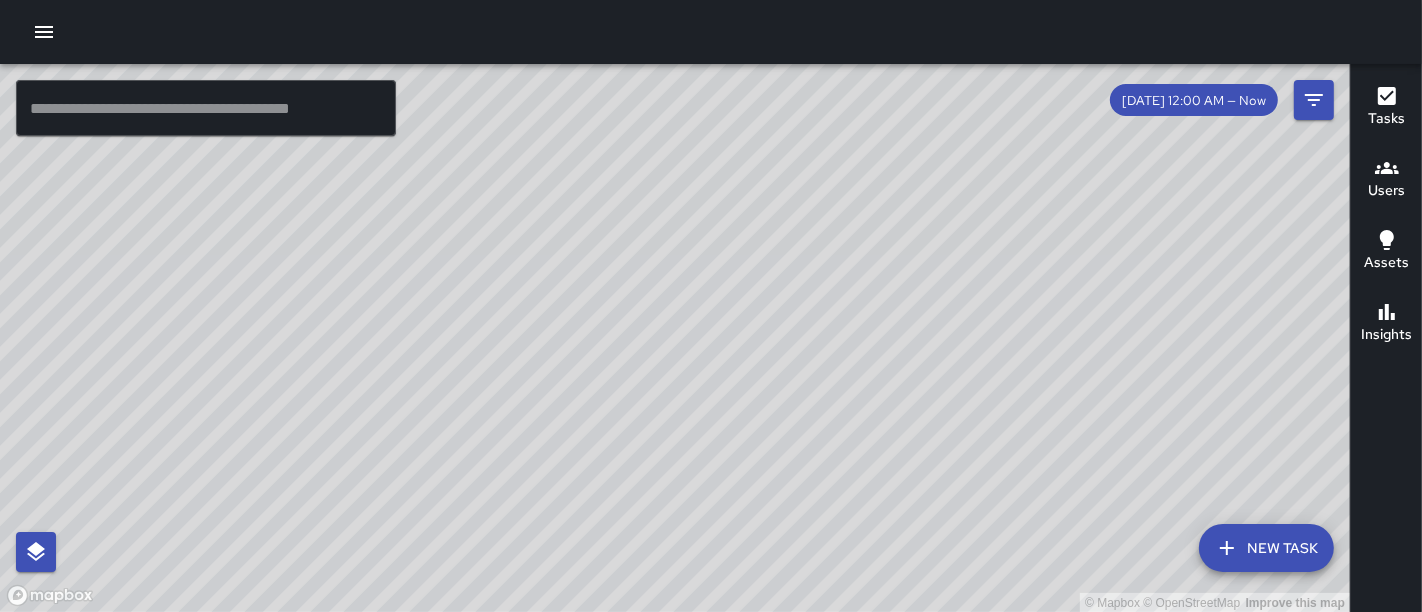 drag, startPoint x: 1153, startPoint y: 194, endPoint x: 765, endPoint y: 345, distance: 416.3472 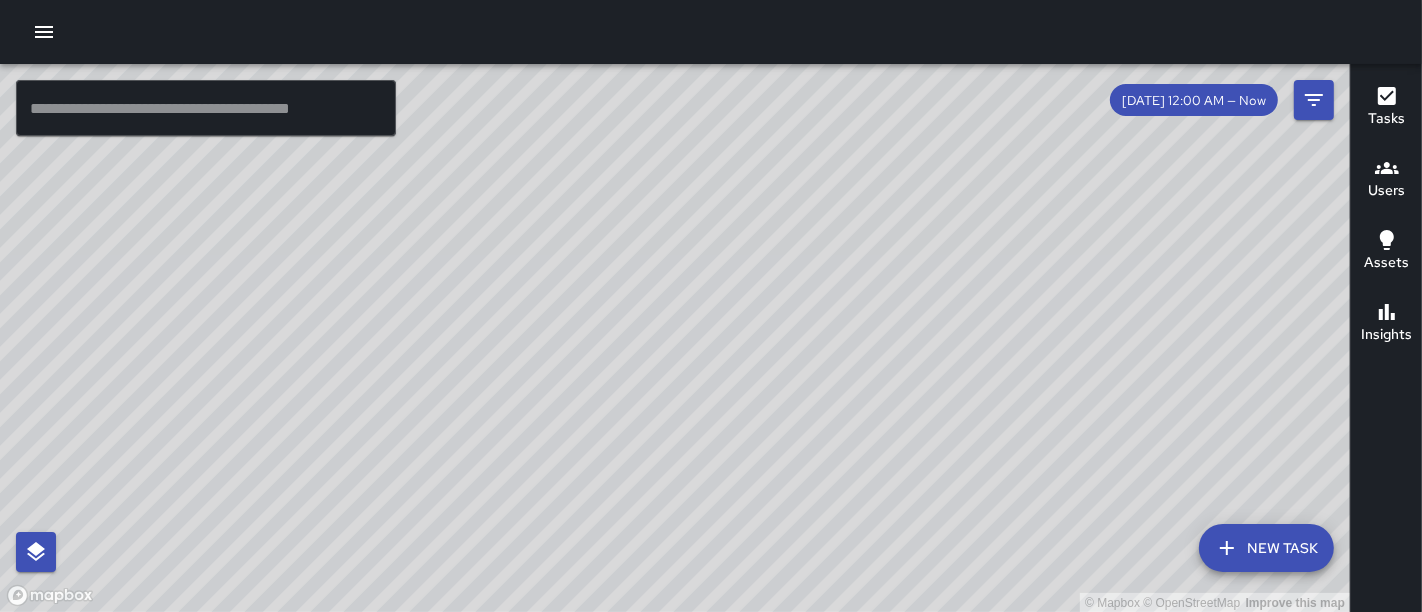 click on "© Mapbox   © OpenStreetMap   Improve this map" at bounding box center (675, 338) 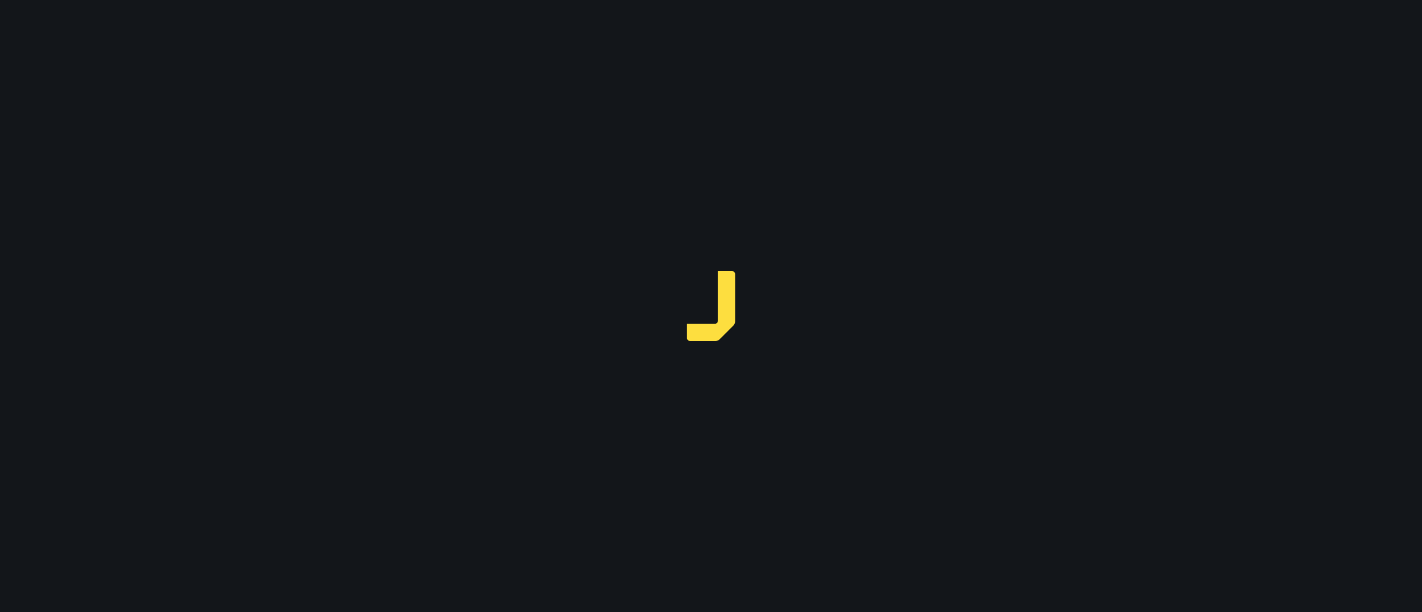 scroll, scrollTop: 0, scrollLeft: 0, axis: both 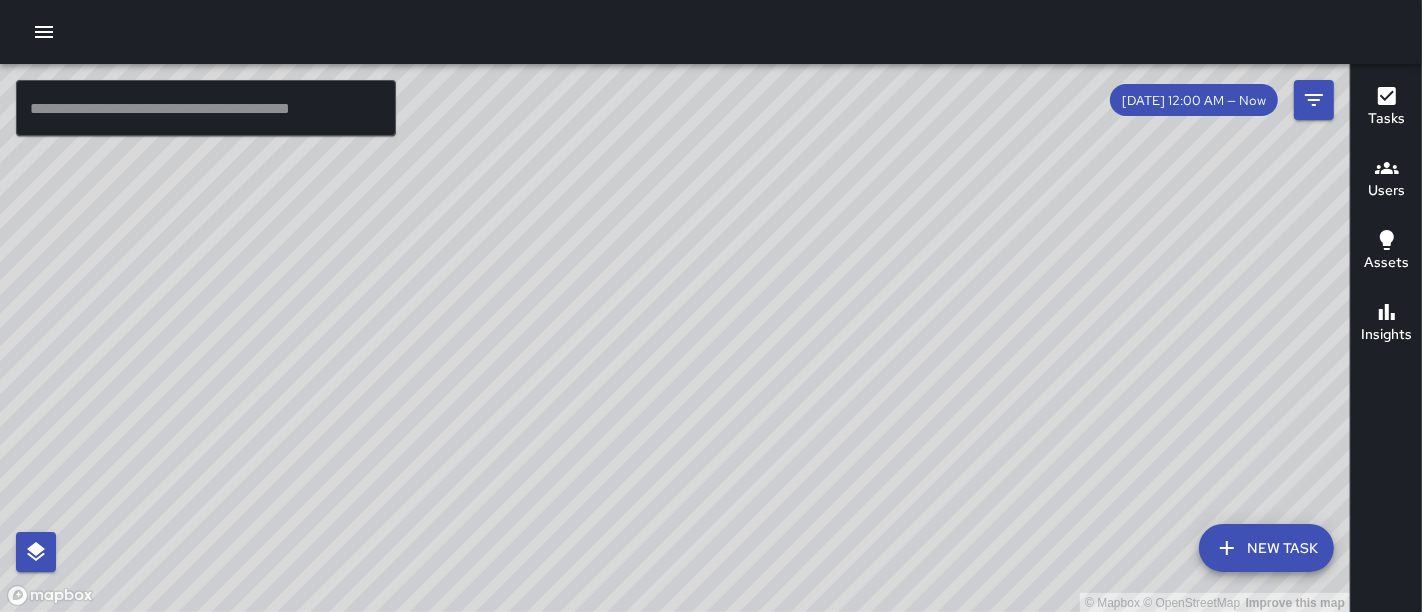 drag, startPoint x: 925, startPoint y: 430, endPoint x: 982, endPoint y: 23, distance: 410.97202 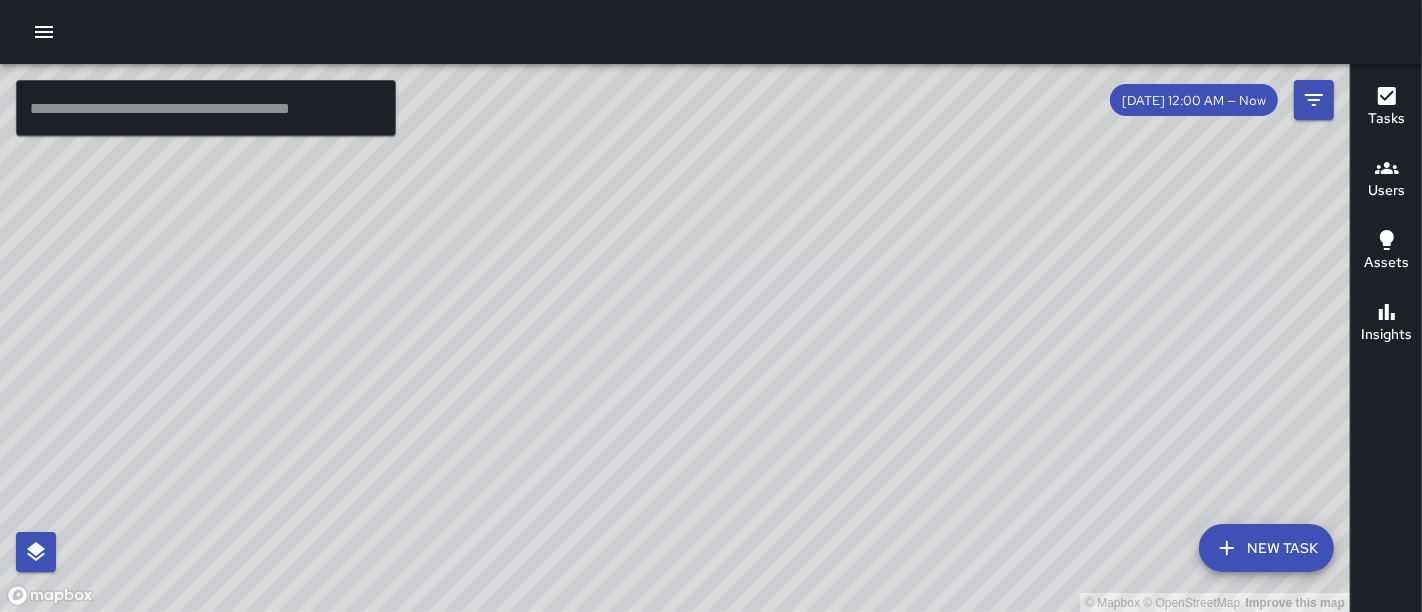 drag, startPoint x: 982, startPoint y: 23, endPoint x: 929, endPoint y: 272, distance: 254.57808 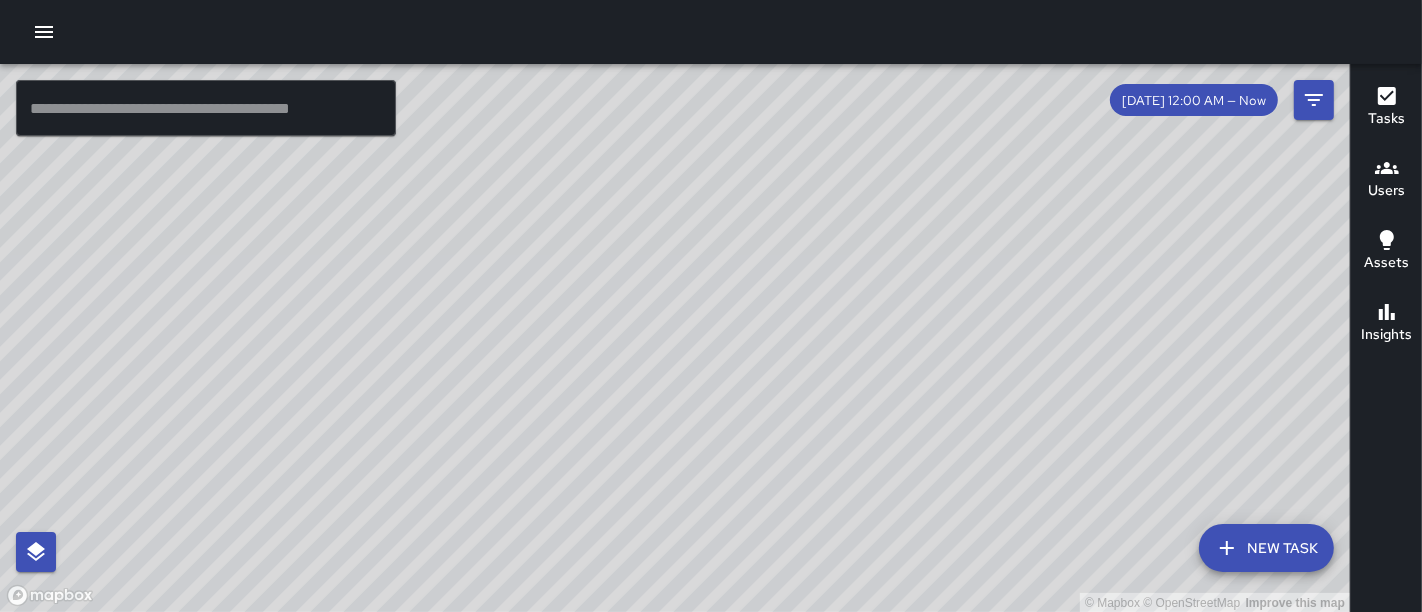 click on "© Mapbox   © OpenStreetMap   Improve this map" at bounding box center [675, 338] 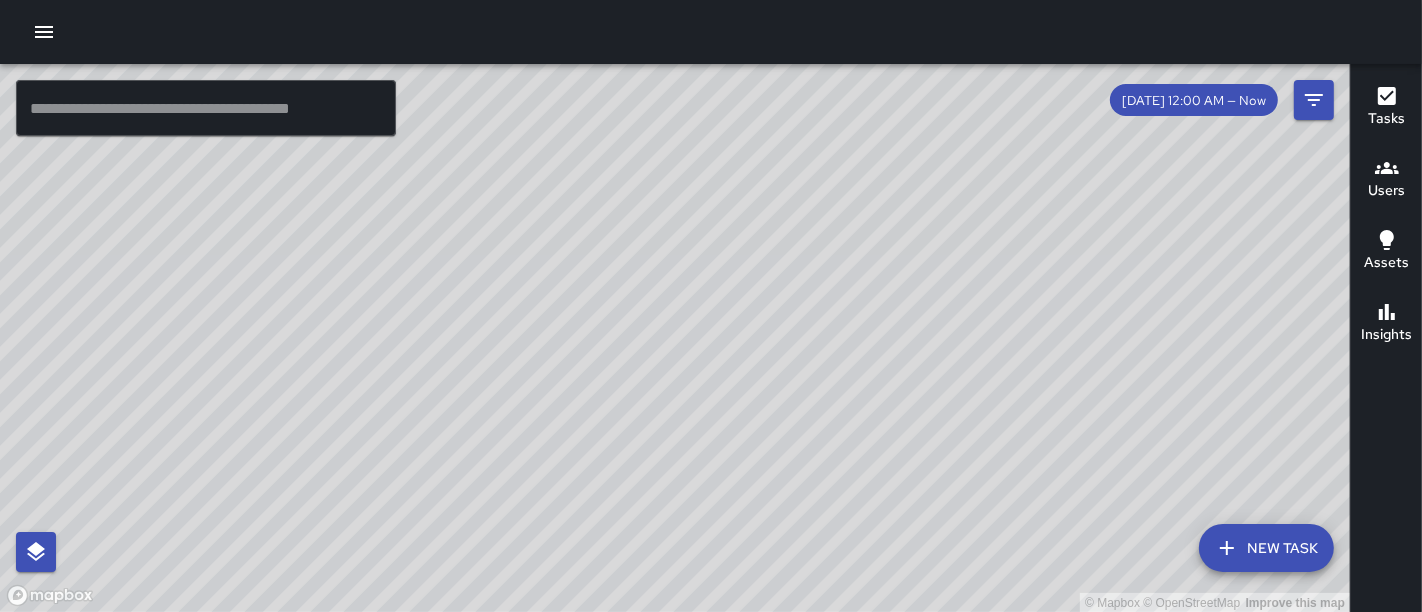 drag, startPoint x: 825, startPoint y: 152, endPoint x: 802, endPoint y: 258, distance: 108.46658 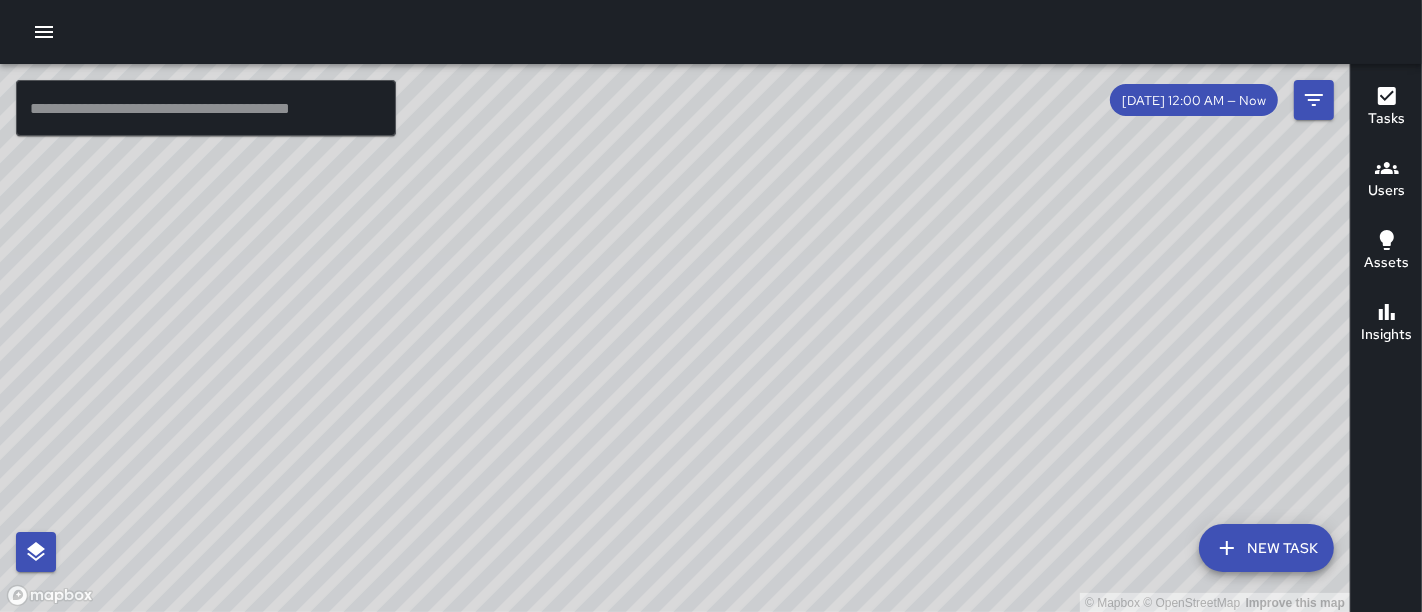 click on "© Mapbox   © OpenStreetMap   Improve this map" at bounding box center (675, 338) 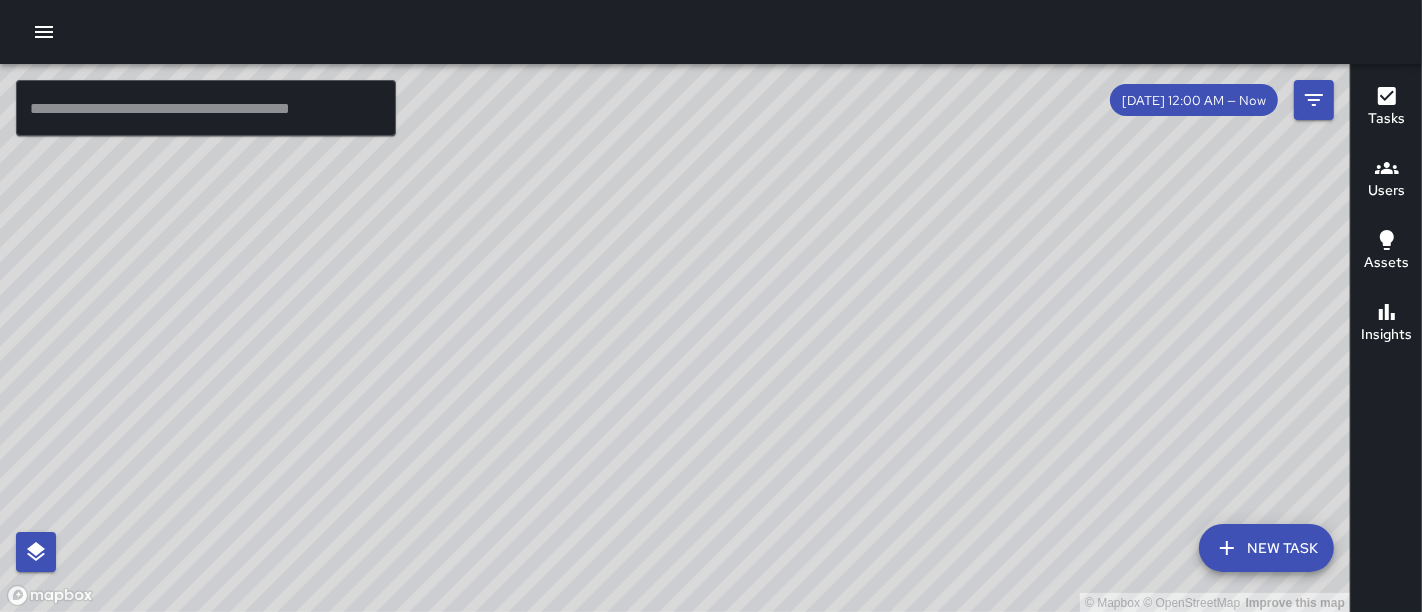 drag, startPoint x: 754, startPoint y: 327, endPoint x: 782, endPoint y: -69, distance: 396.98868 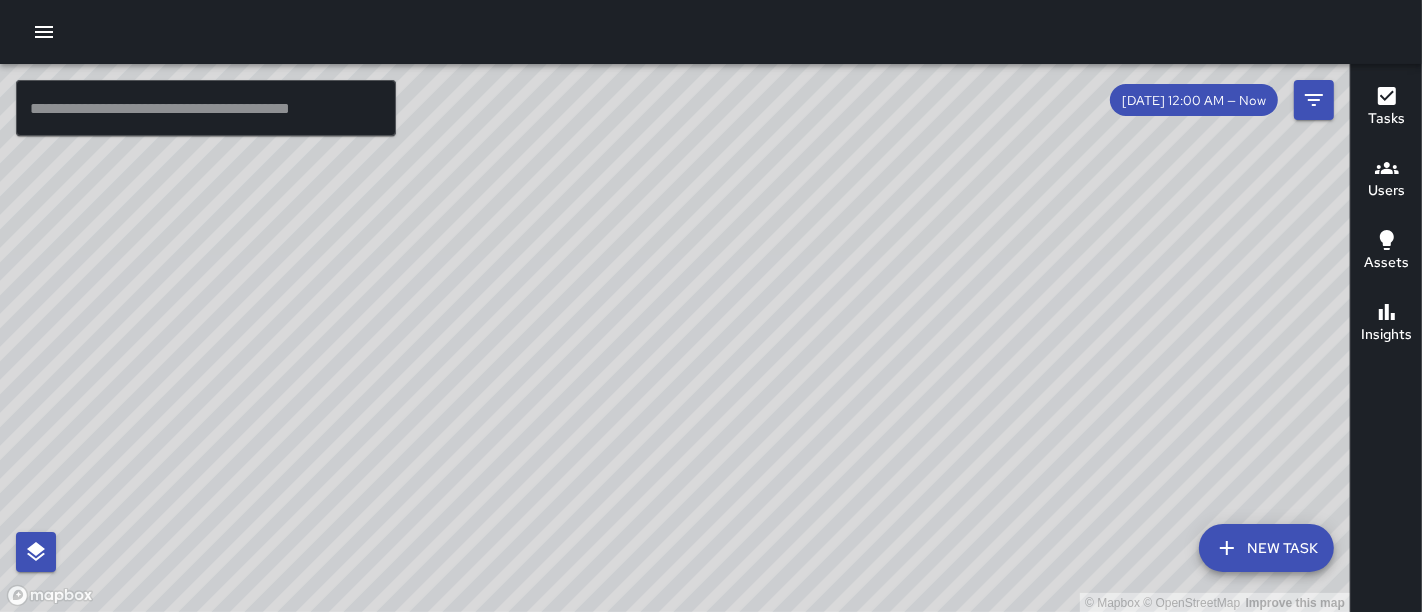 click on "© Mapbox   © OpenStreetMap   Improve this map ​ New Task 7/02 12:00 AM — Now Map Layers Tasks Users Assets Location History Tasks Newest Tasks First * ​ 268  tasks JP Jonthan Portillo Wed, Jul 2, 1:44 PM Oversized Debris CH Chris Hoffman 570 Market Street Wed, Jul 2, 1:41 PM Business Contact Peet’s Coffee. Successful business check. Spoke with Manager, Robert, Julien, and Suzanne. FV Francisco Villalta 755 Sansome Street Wed, Jul 2, 1:32 PM Pan and Broom Block Faces CH Chris Hoffman 598 Market Street Wed, Jul 2, 1:31 PM Business Contact Bay food mini market. Successful business check. Spoke with Ahmed. CH Chris Hoffman 581 Market Street Wed, Jul 2, 1:28 PM Business Contact Patrick and CO. Successful business check. Spoke with Jose. Filters Date Range Now Today 6/25 7/2 1:43 pm Status To Do Skipped Completed Source Jia 311 Workflows Divisions Public Realm Assets Special Projects Team One Maritime Safety Team Hospitality Team Clean Team Categories ​ Users ​ Assets ​ Clear Done Users * ​ 33 FV" at bounding box center [711, 306] 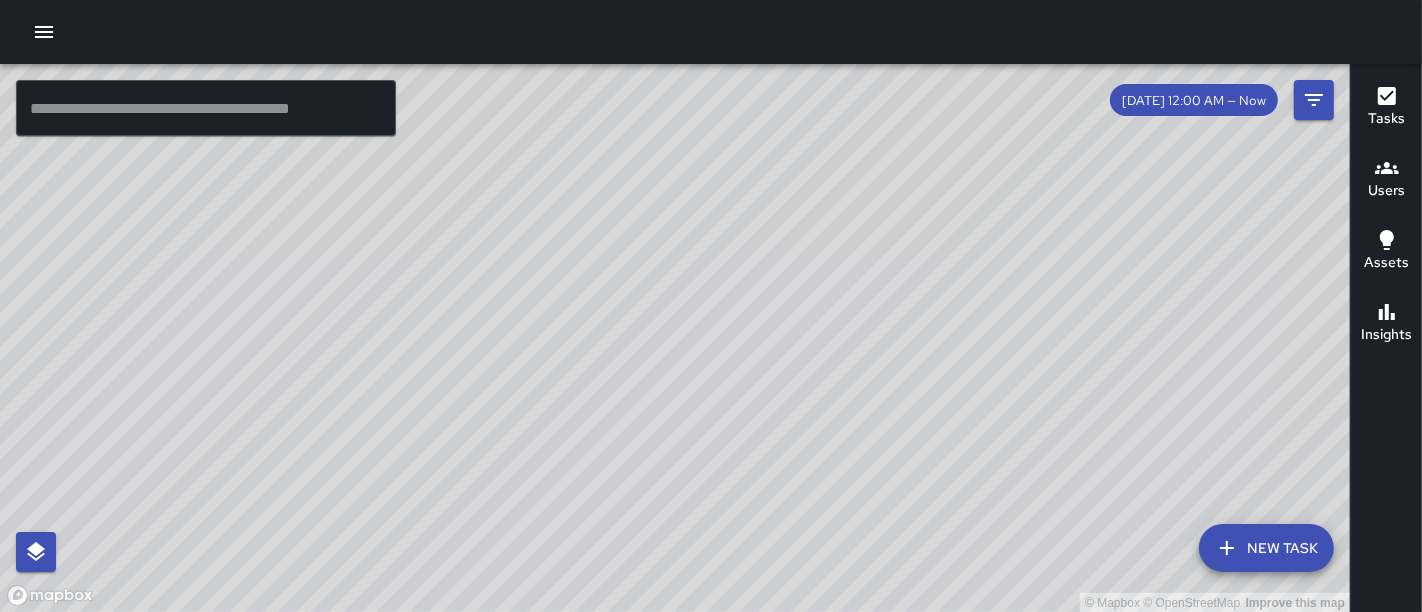drag, startPoint x: 795, startPoint y: 291, endPoint x: 733, endPoint y: 495, distance: 213.2135 